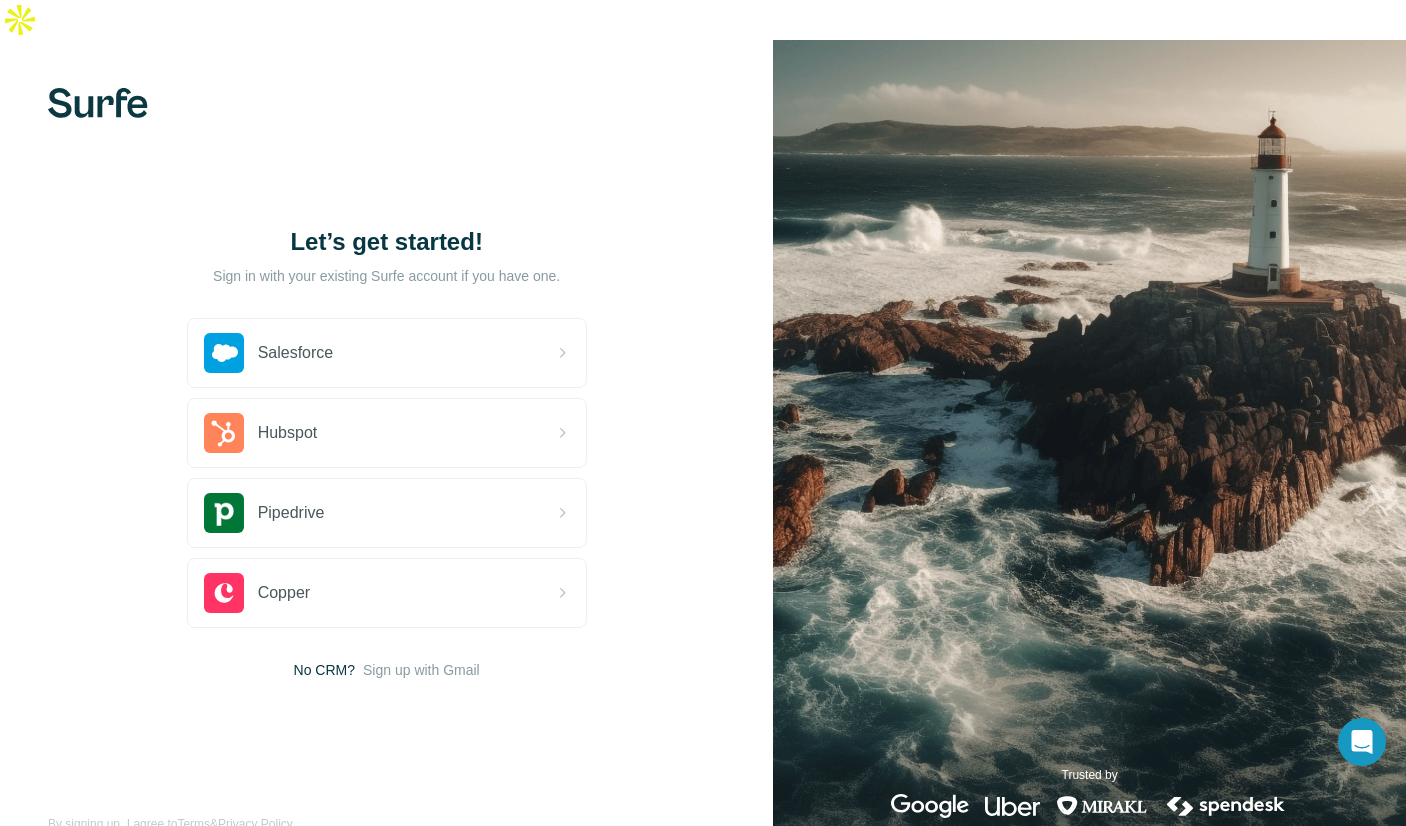 scroll, scrollTop: 0, scrollLeft: 0, axis: both 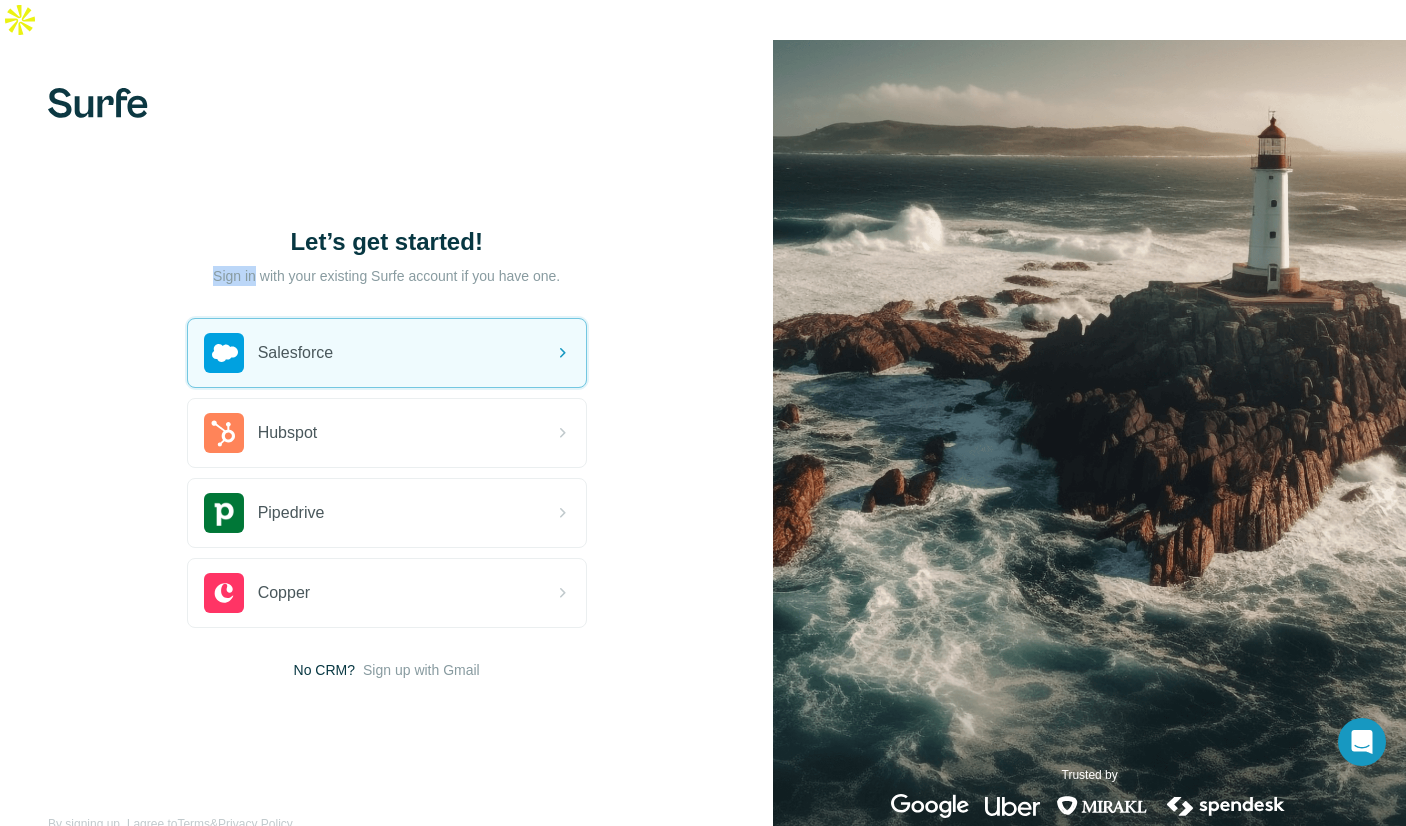 drag, startPoint x: 256, startPoint y: 238, endPoint x: 559, endPoint y: 237, distance: 303.00165 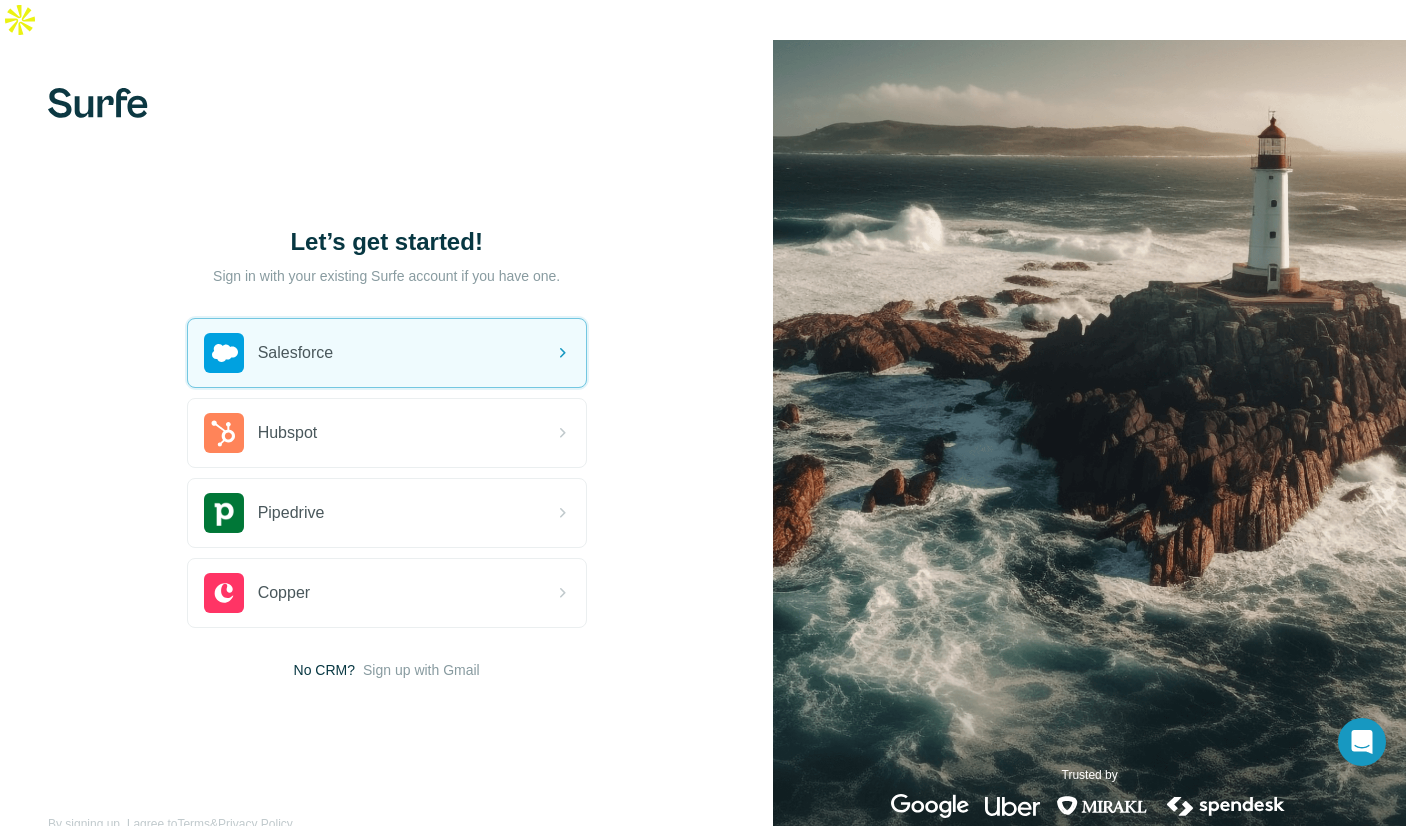 click on "Sign in with your existing Surfe account if you have one." at bounding box center [386, 276] 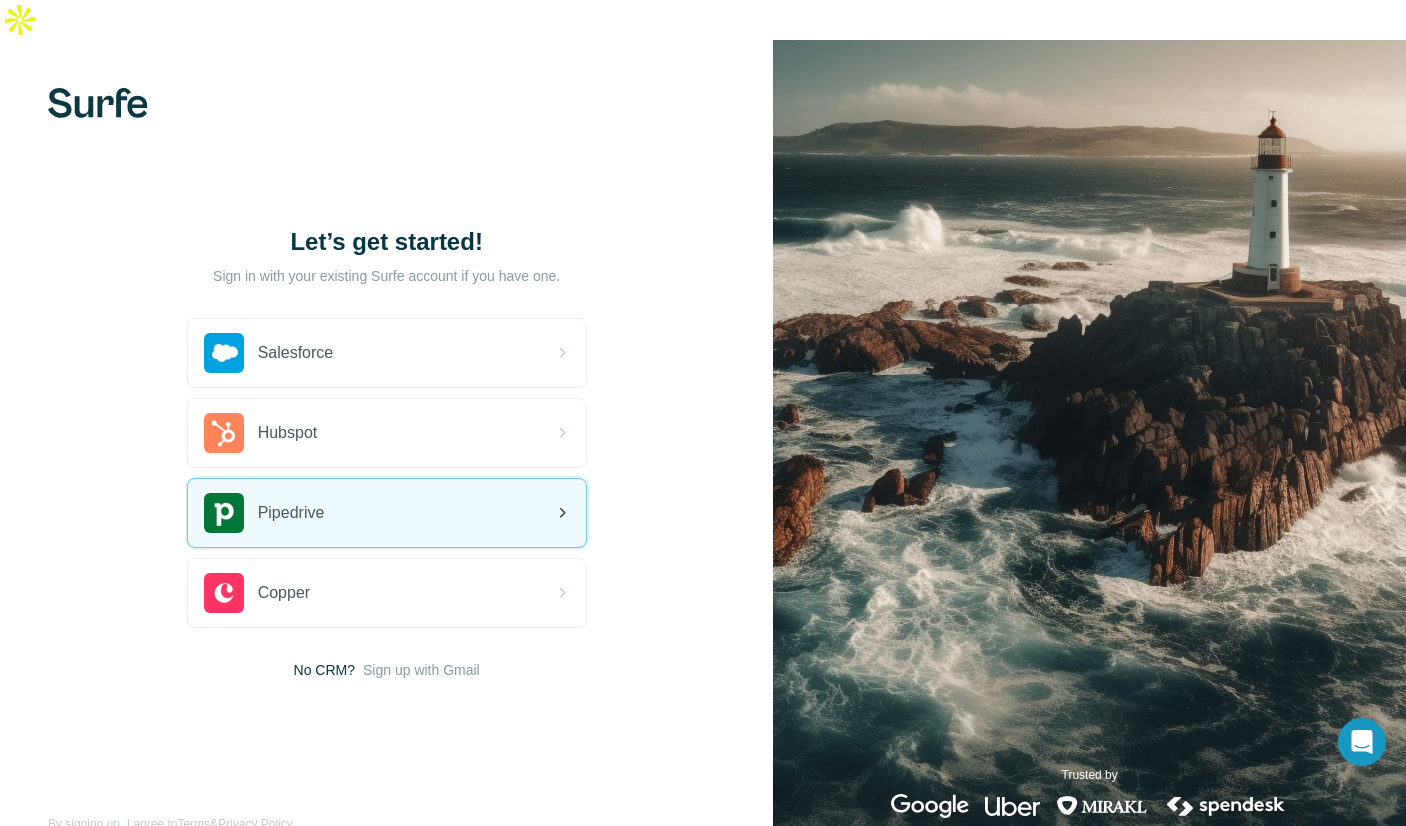 click on "Pipedrive" at bounding box center [387, 513] 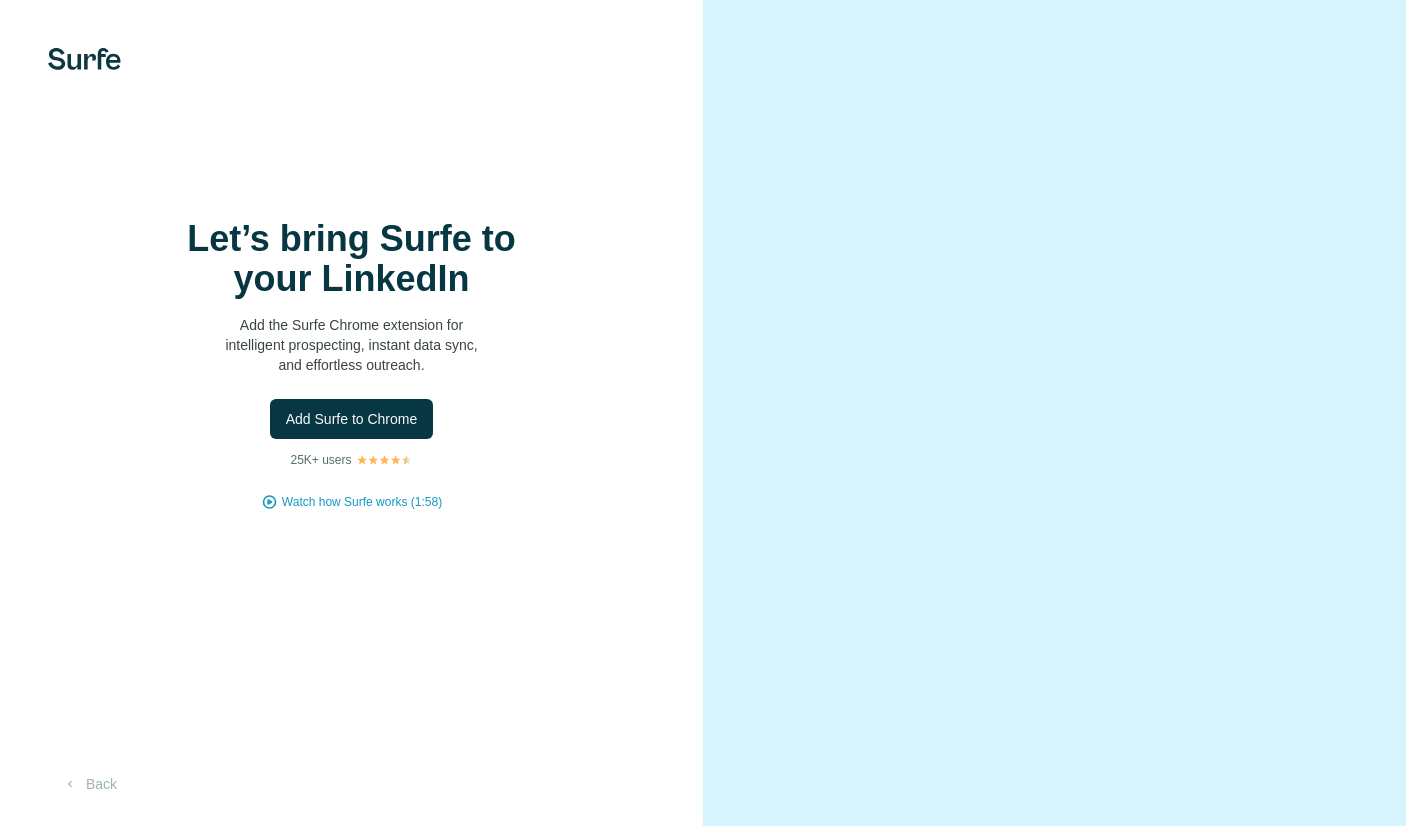 scroll, scrollTop: 0, scrollLeft: 0, axis: both 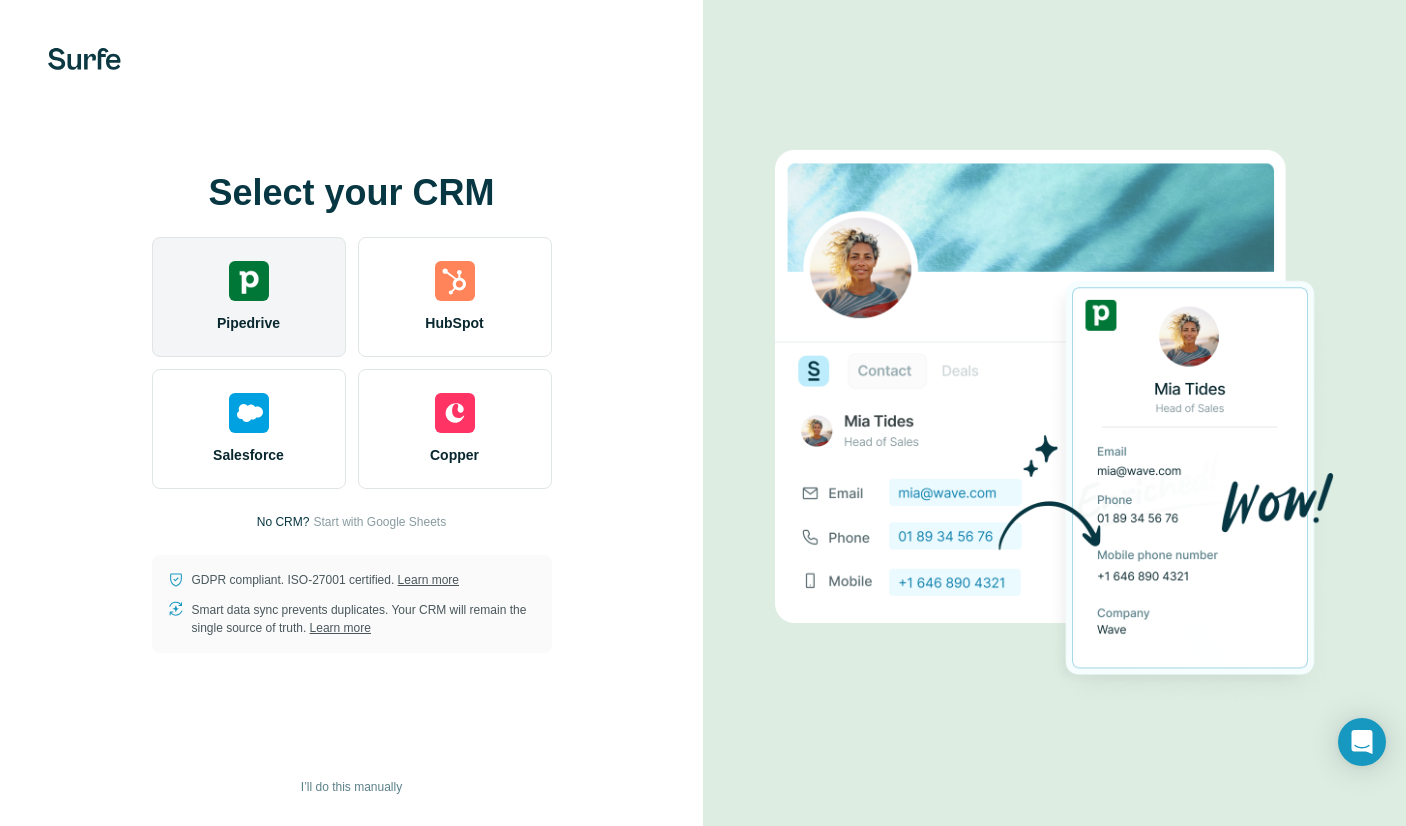 click at bounding box center (249, 281) 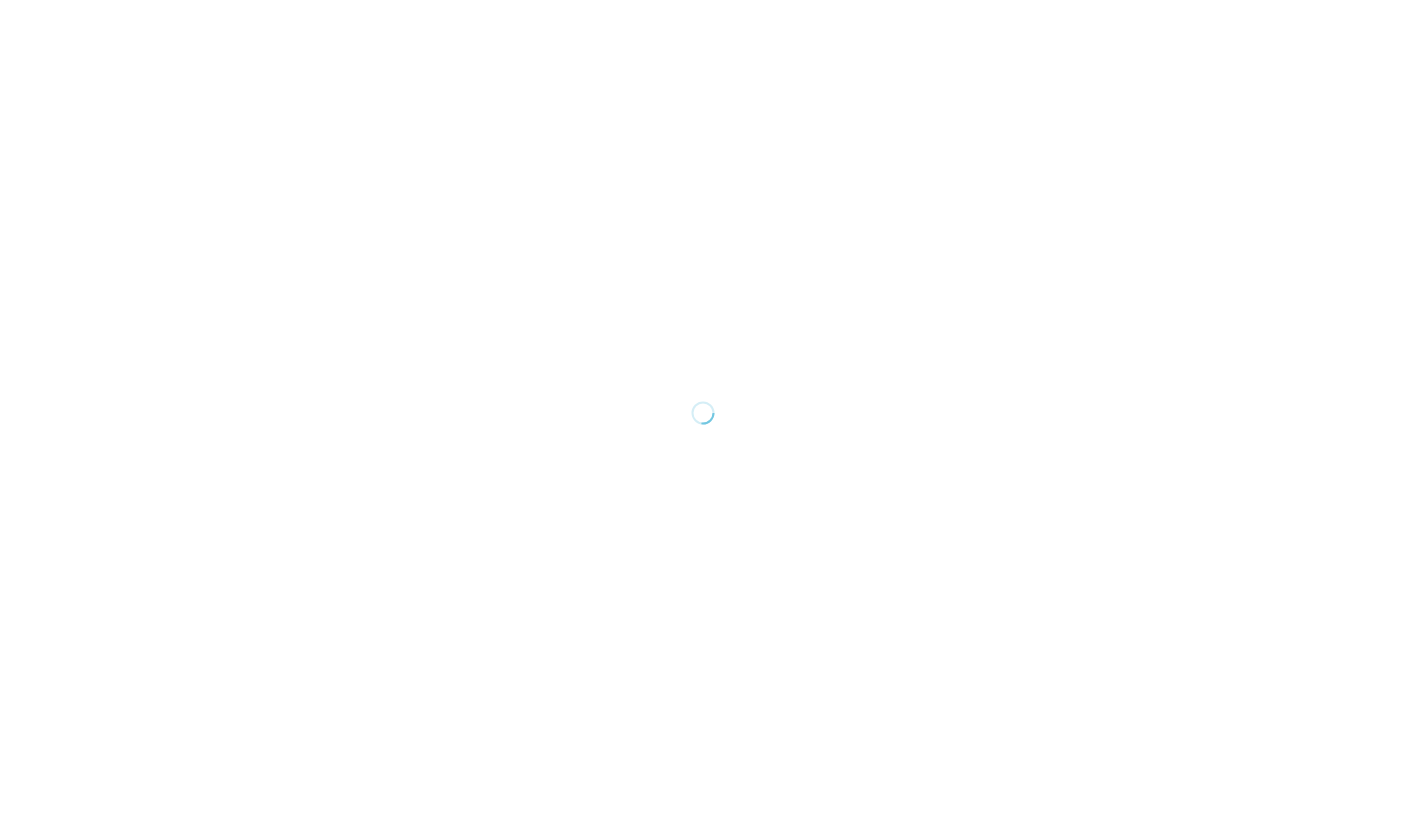 scroll, scrollTop: 0, scrollLeft: 0, axis: both 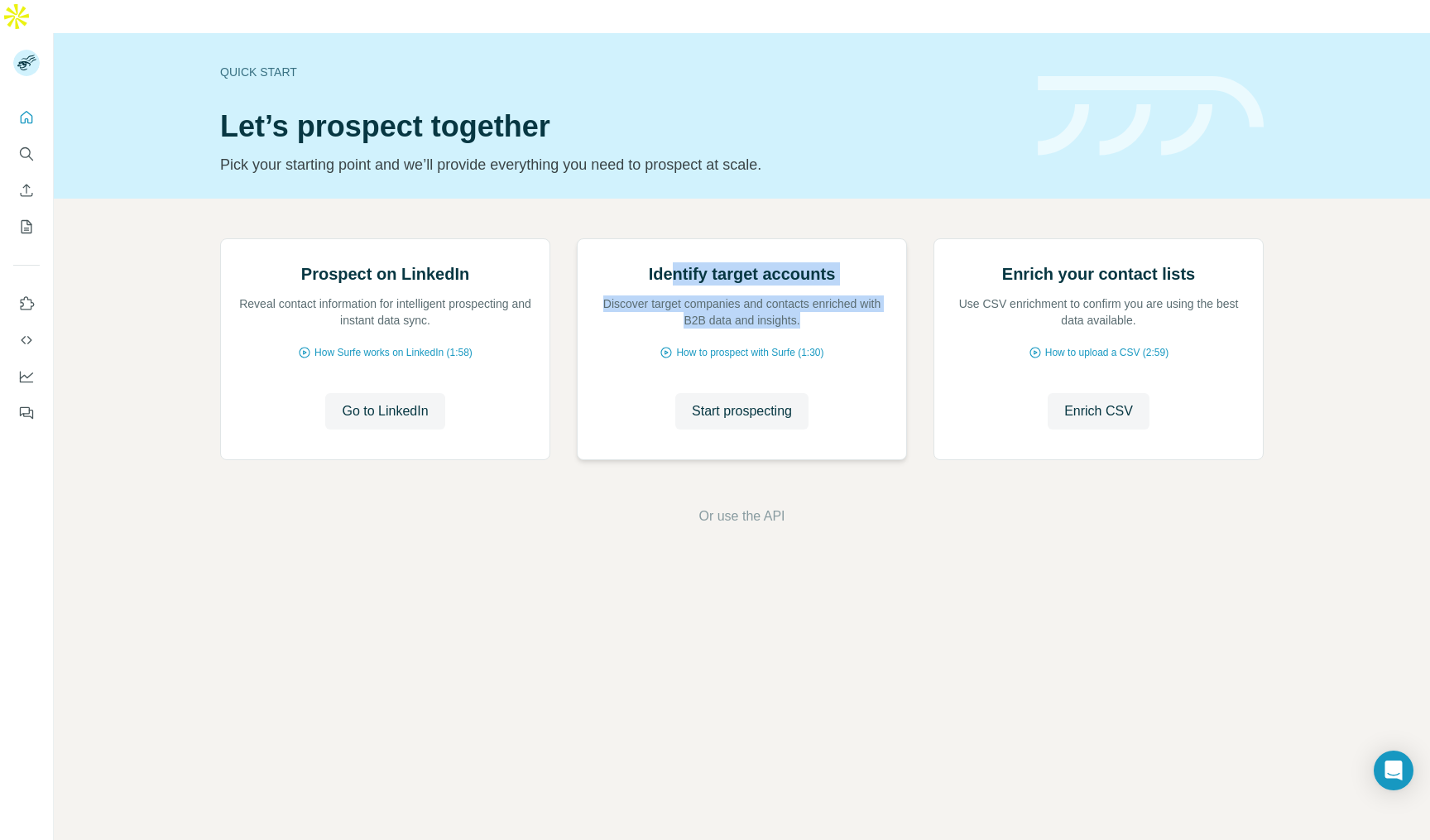 drag, startPoint x: 666, startPoint y: 422, endPoint x: 826, endPoint y: 483, distance: 171.23376 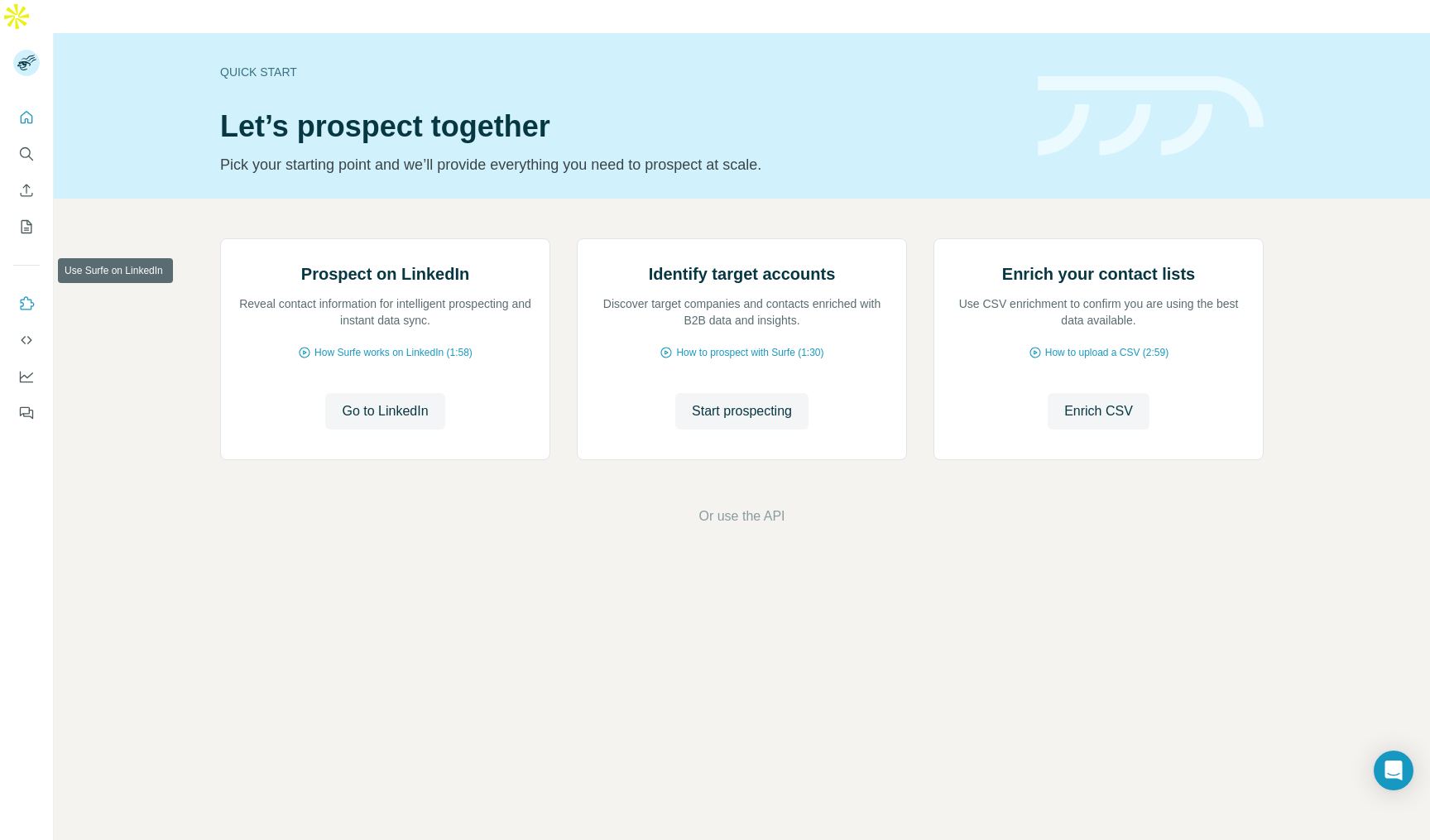 click at bounding box center [26, 304] 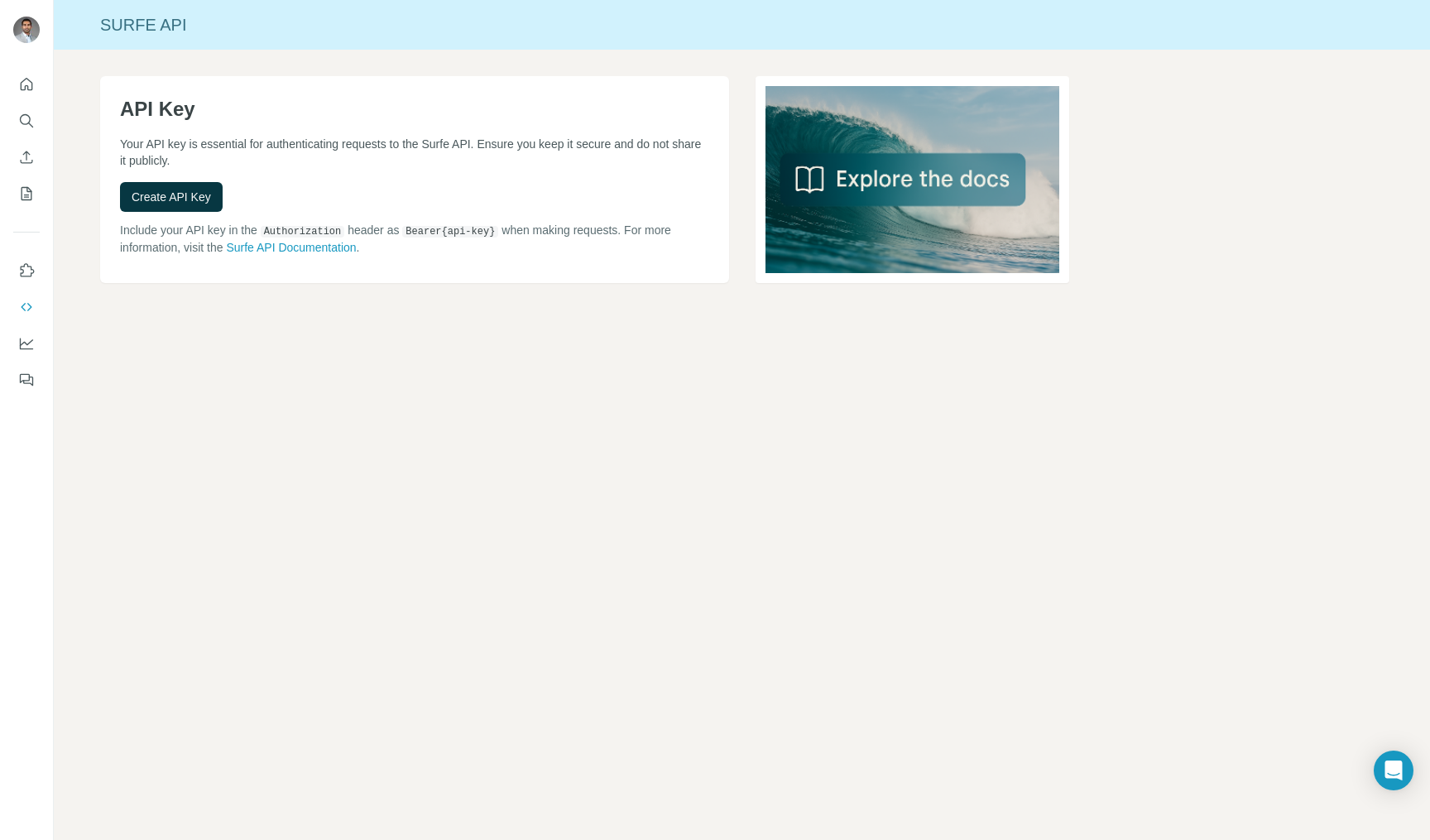 scroll, scrollTop: 0, scrollLeft: 0, axis: both 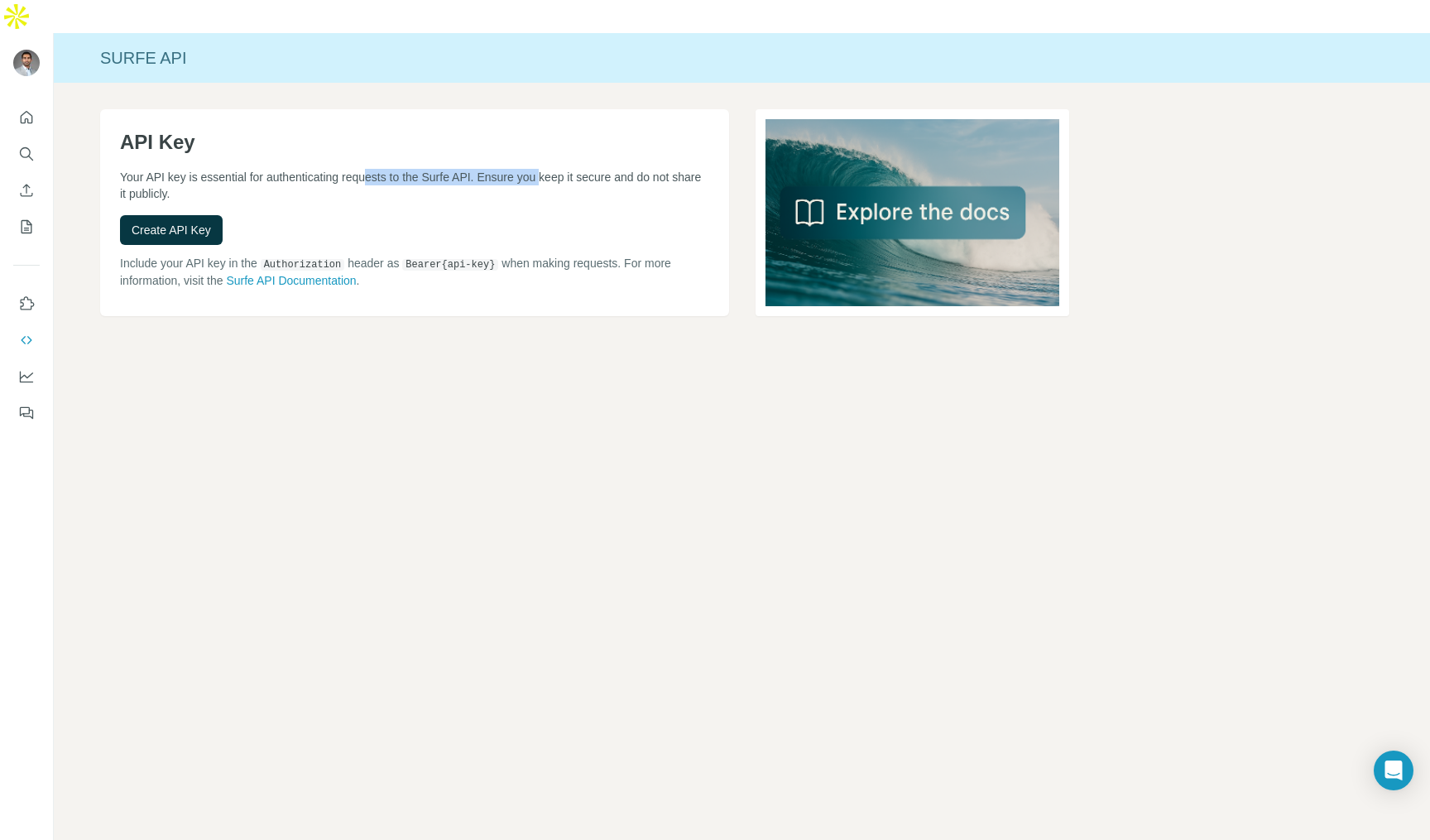 drag, startPoint x: 391, startPoint y: 150, endPoint x: 562, endPoint y: 147, distance: 171.02631 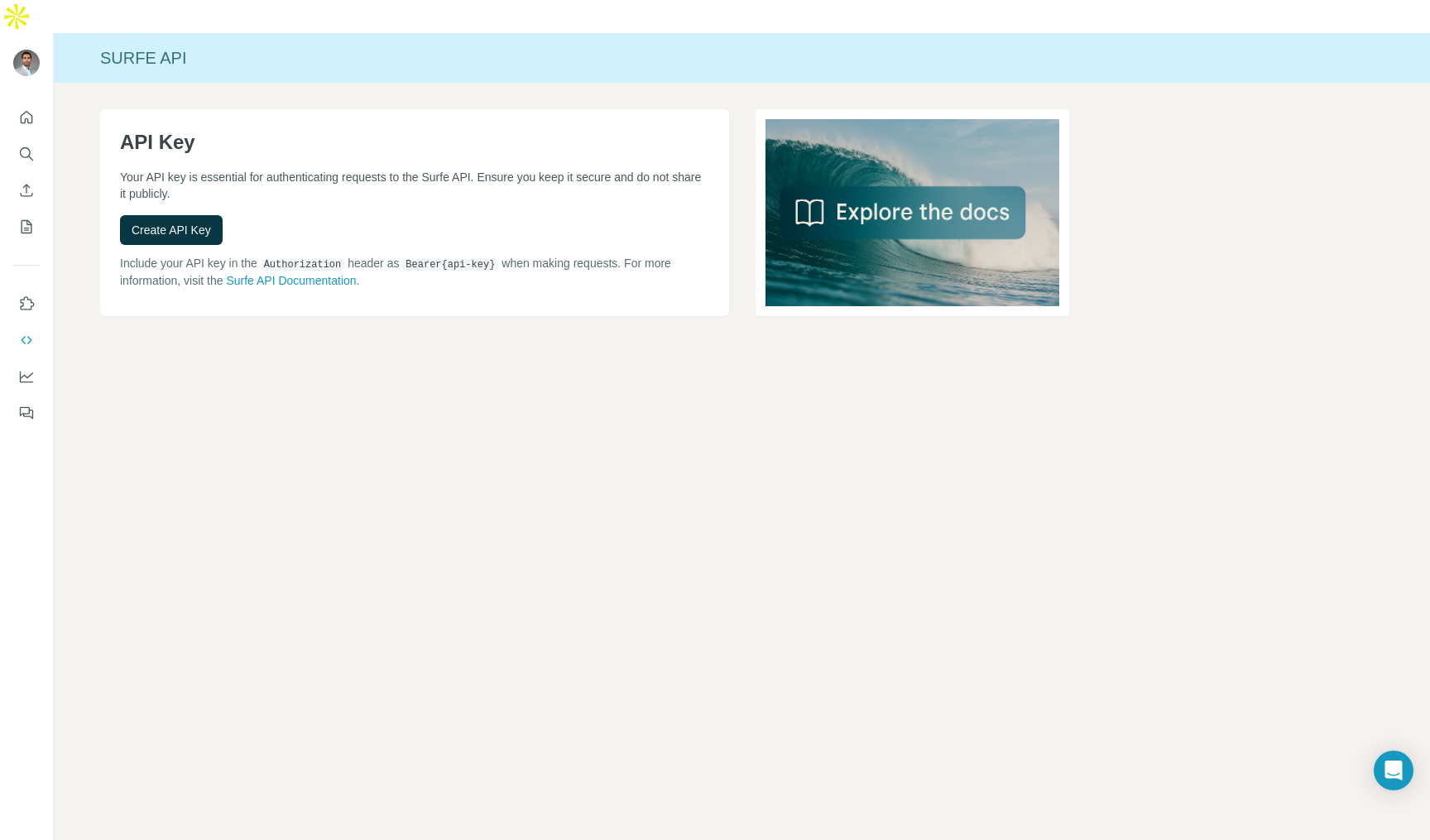 drag, startPoint x: 588, startPoint y: 147, endPoint x: 634, endPoint y: 145, distance: 46.043458 